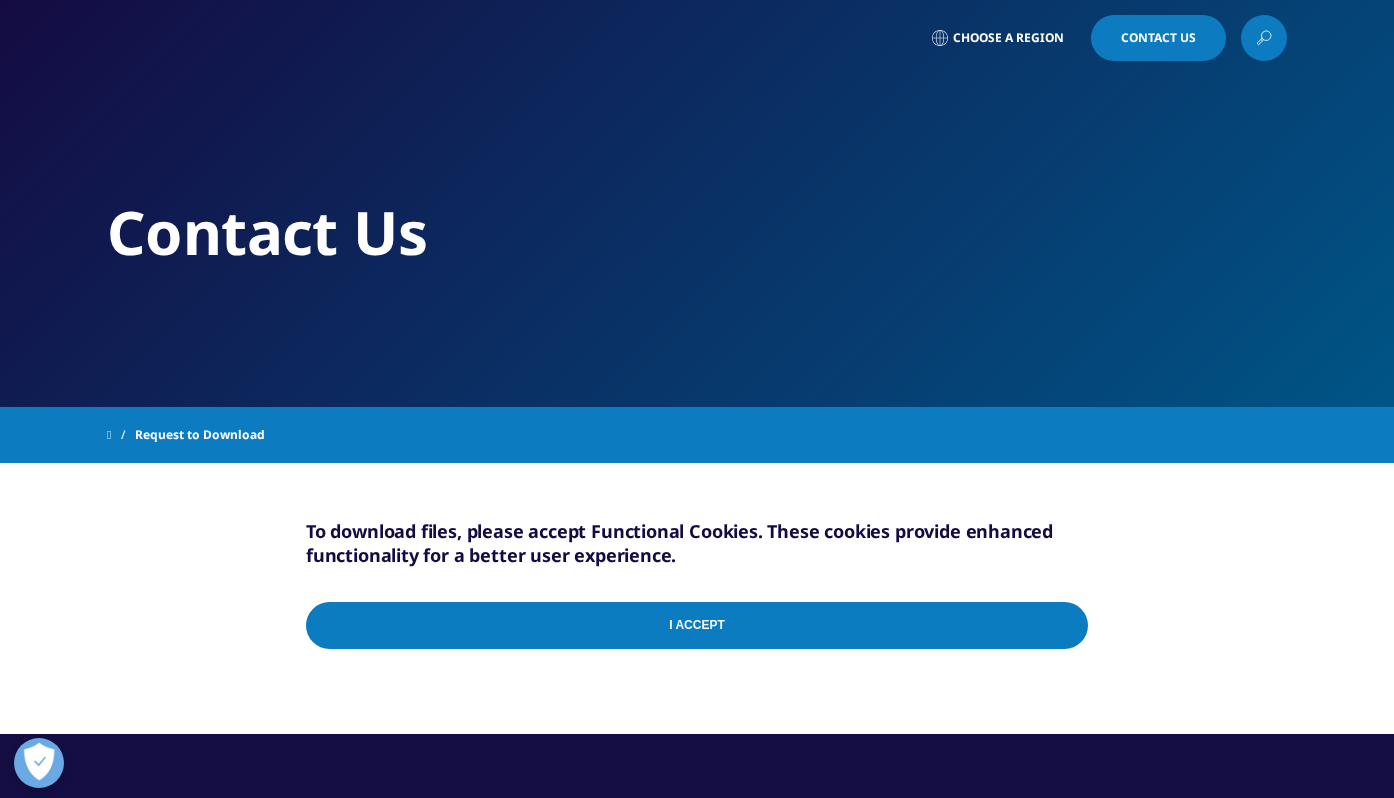 scroll, scrollTop: 326, scrollLeft: 0, axis: vertical 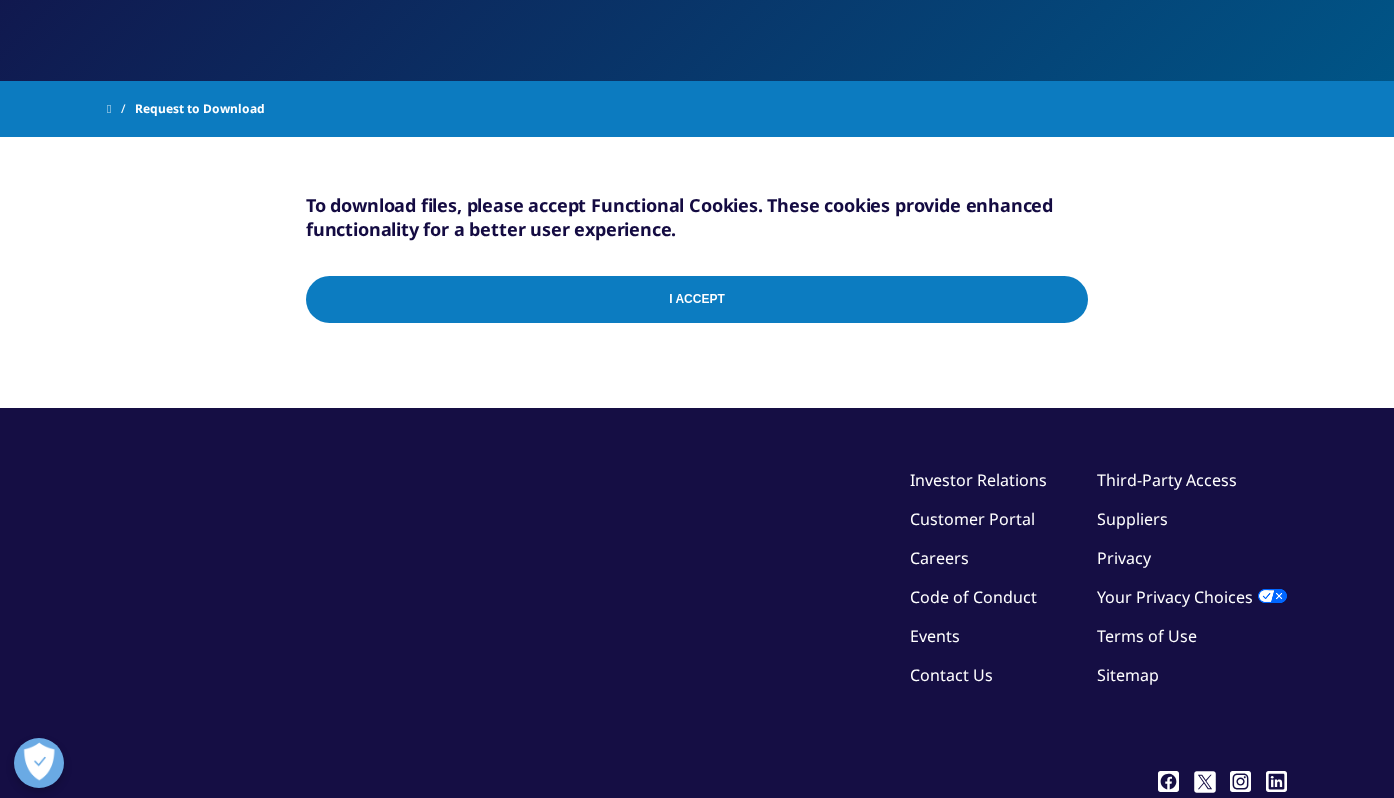 click on "I Accept" at bounding box center (697, 299) 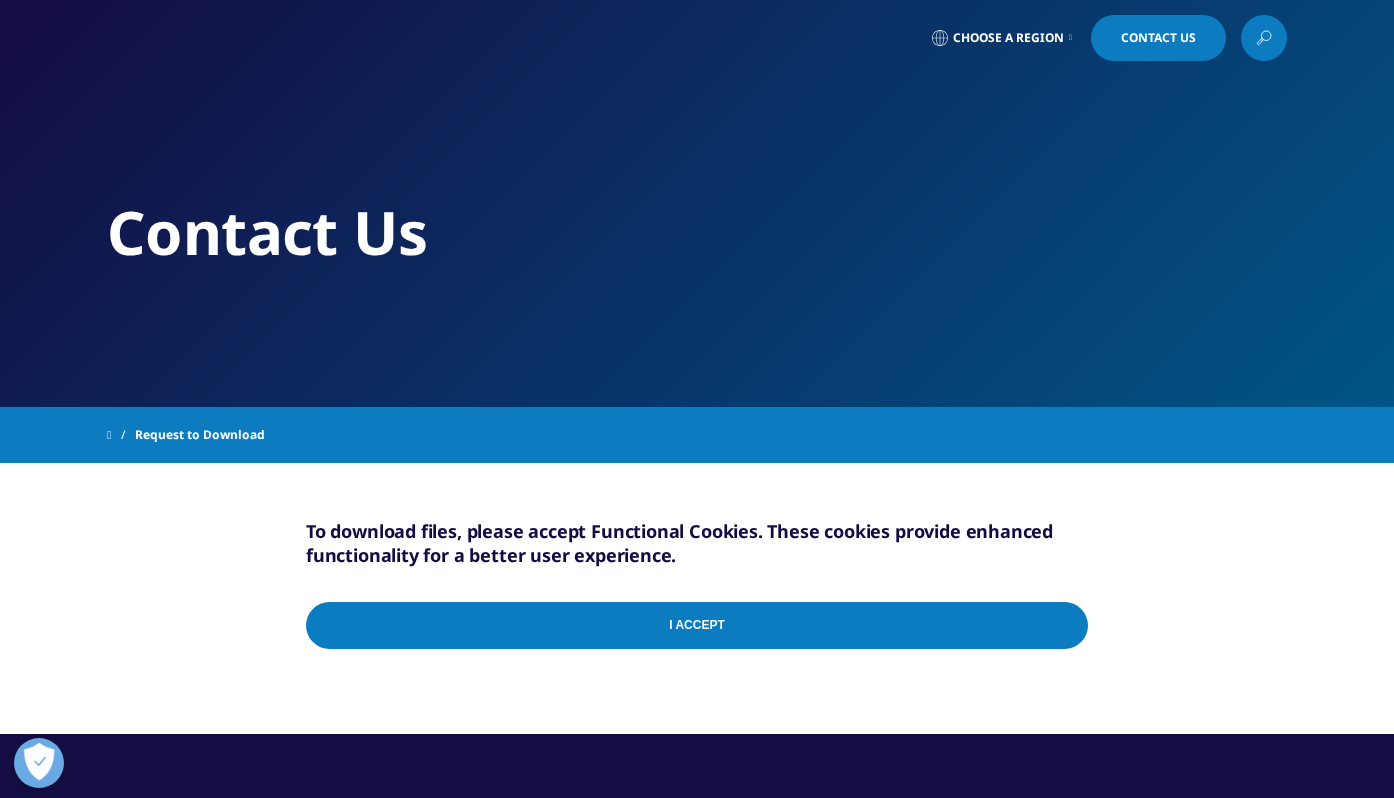 scroll, scrollTop: 326, scrollLeft: 0, axis: vertical 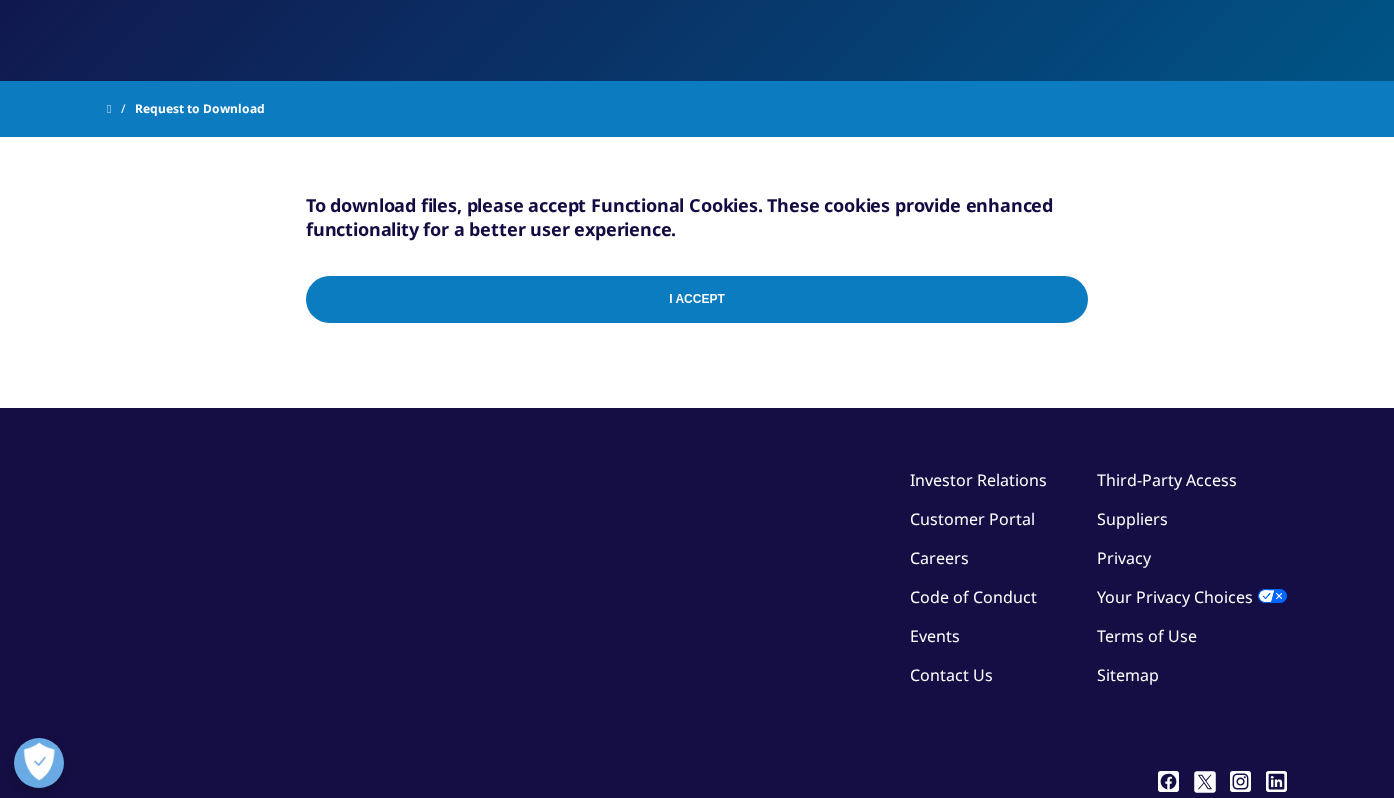click on "I Accept" at bounding box center (697, 299) 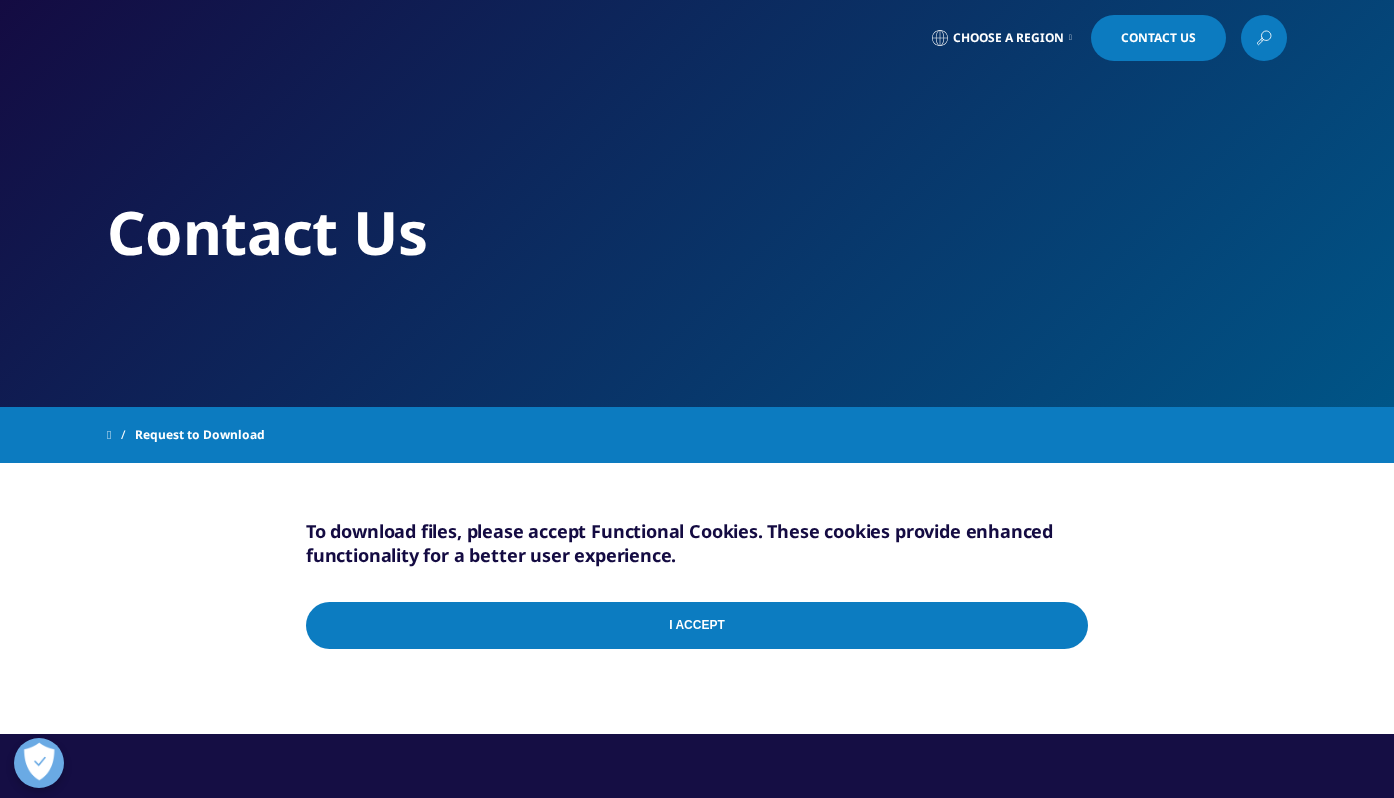 scroll, scrollTop: 326, scrollLeft: 0, axis: vertical 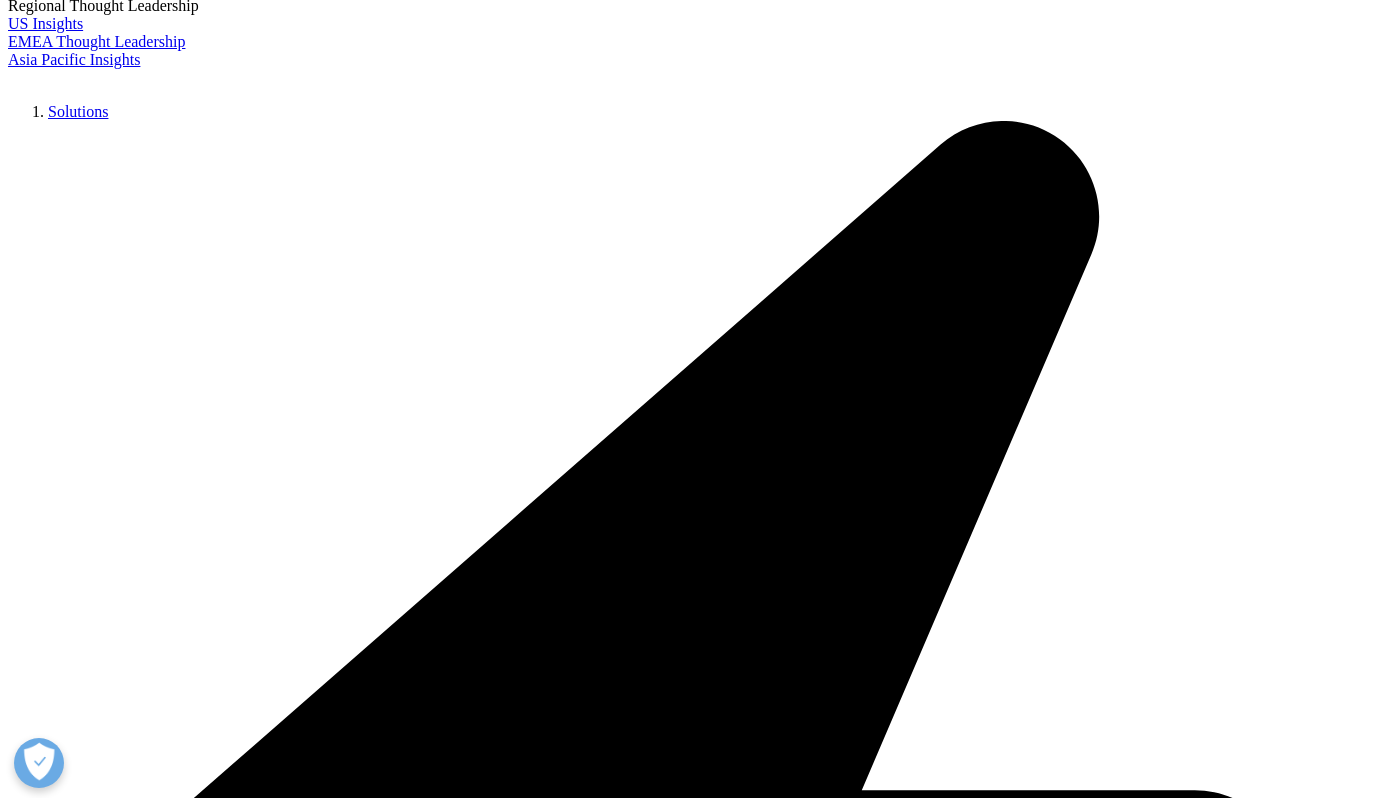 click on "First Name" at bounding box center [44, 16942] 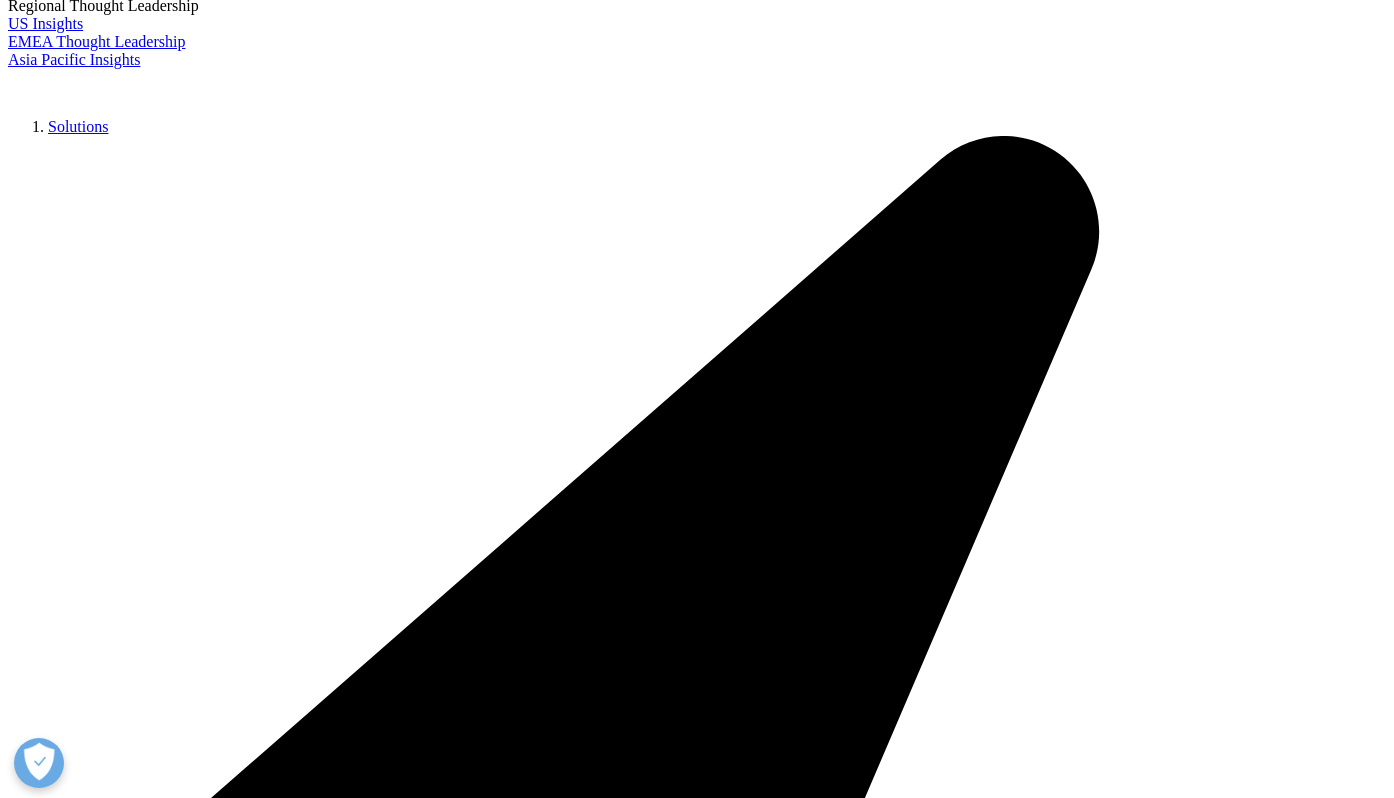 click at bounding box center (353, 25831) 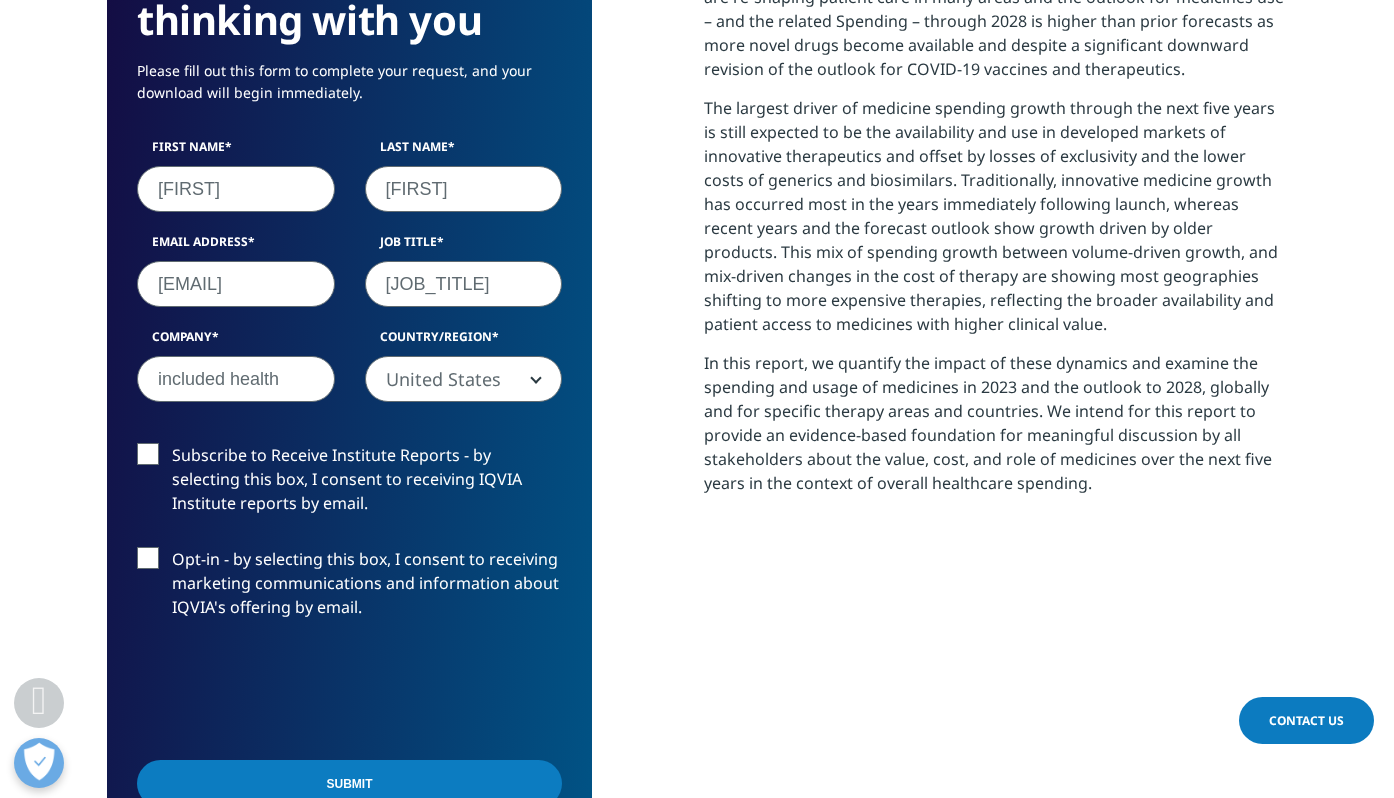 scroll, scrollTop: 1026, scrollLeft: 0, axis: vertical 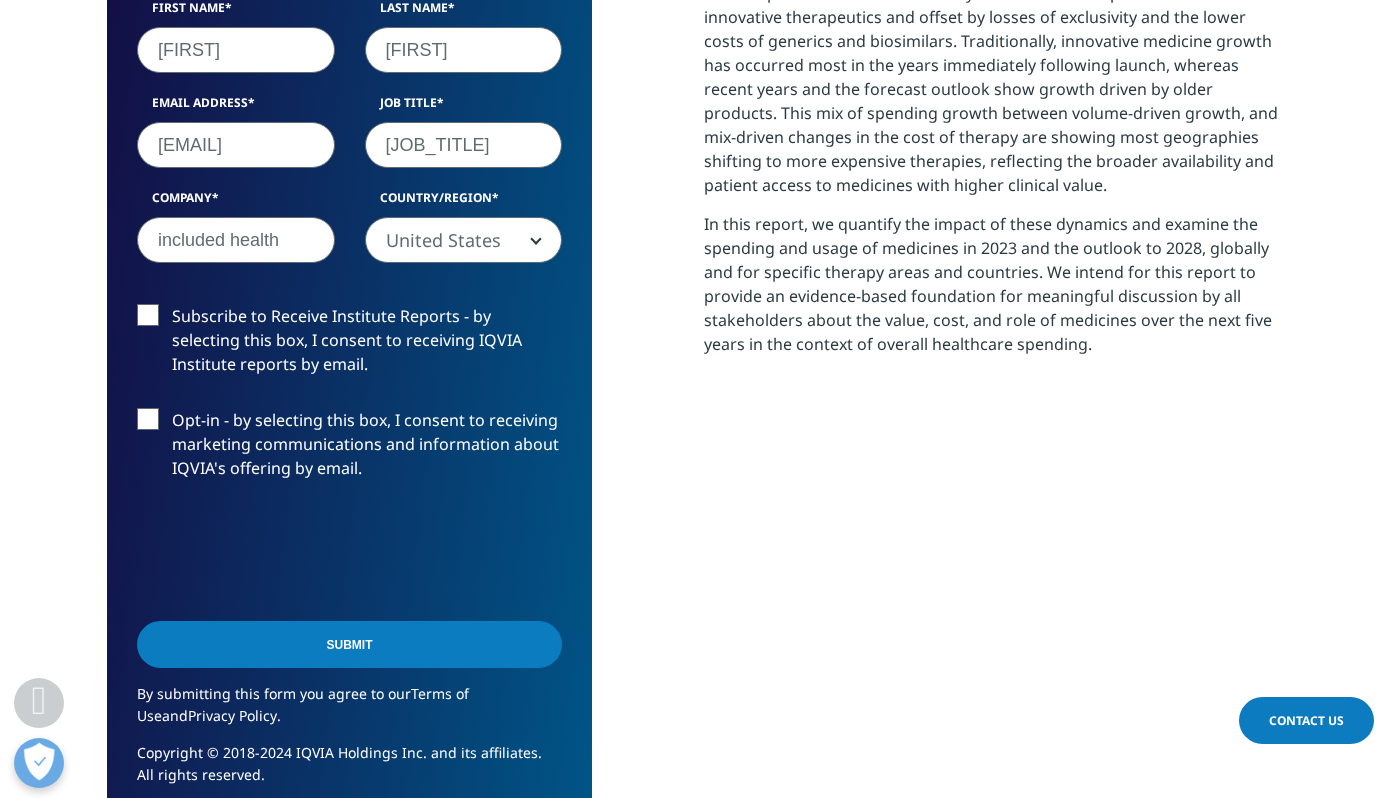 click on "Submit" at bounding box center [349, 644] 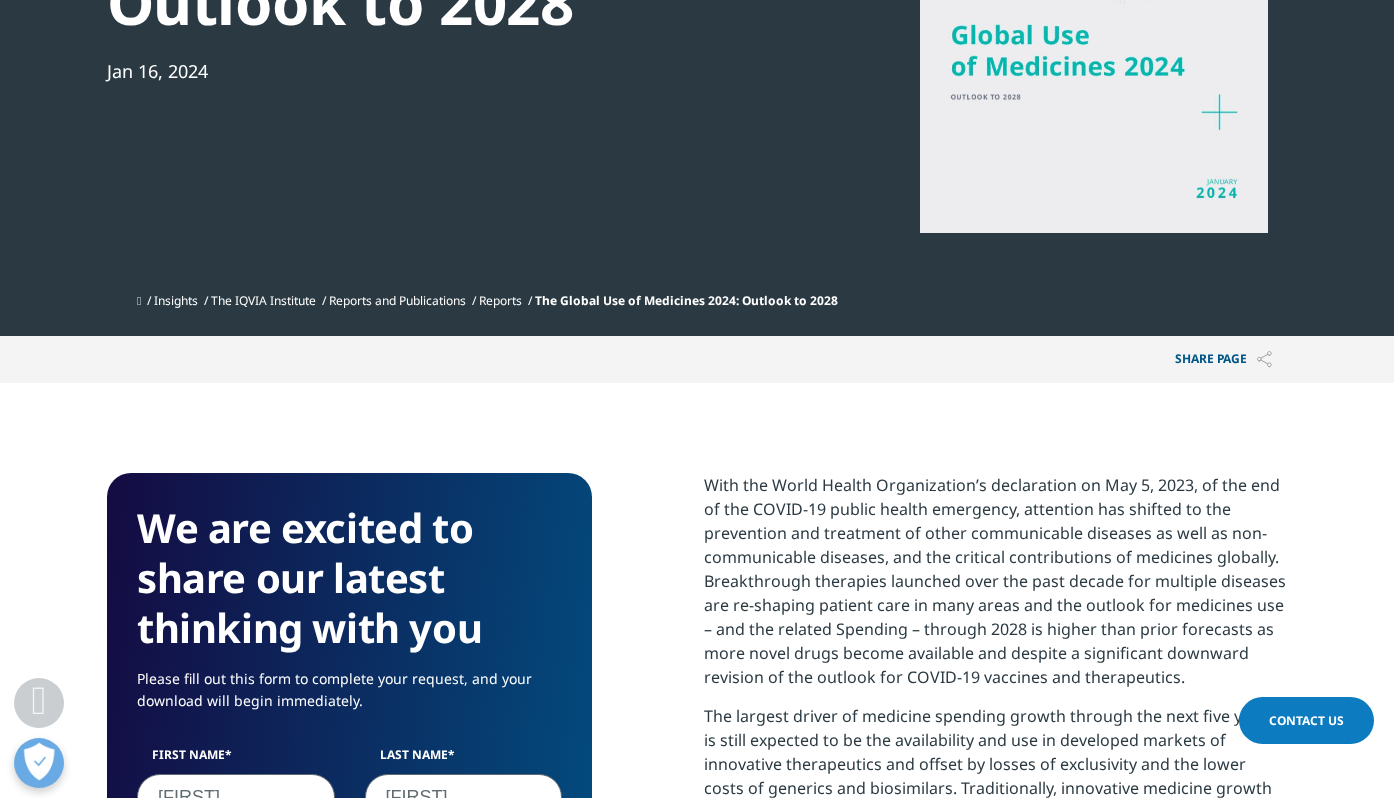 scroll, scrollTop: 409, scrollLeft: 0, axis: vertical 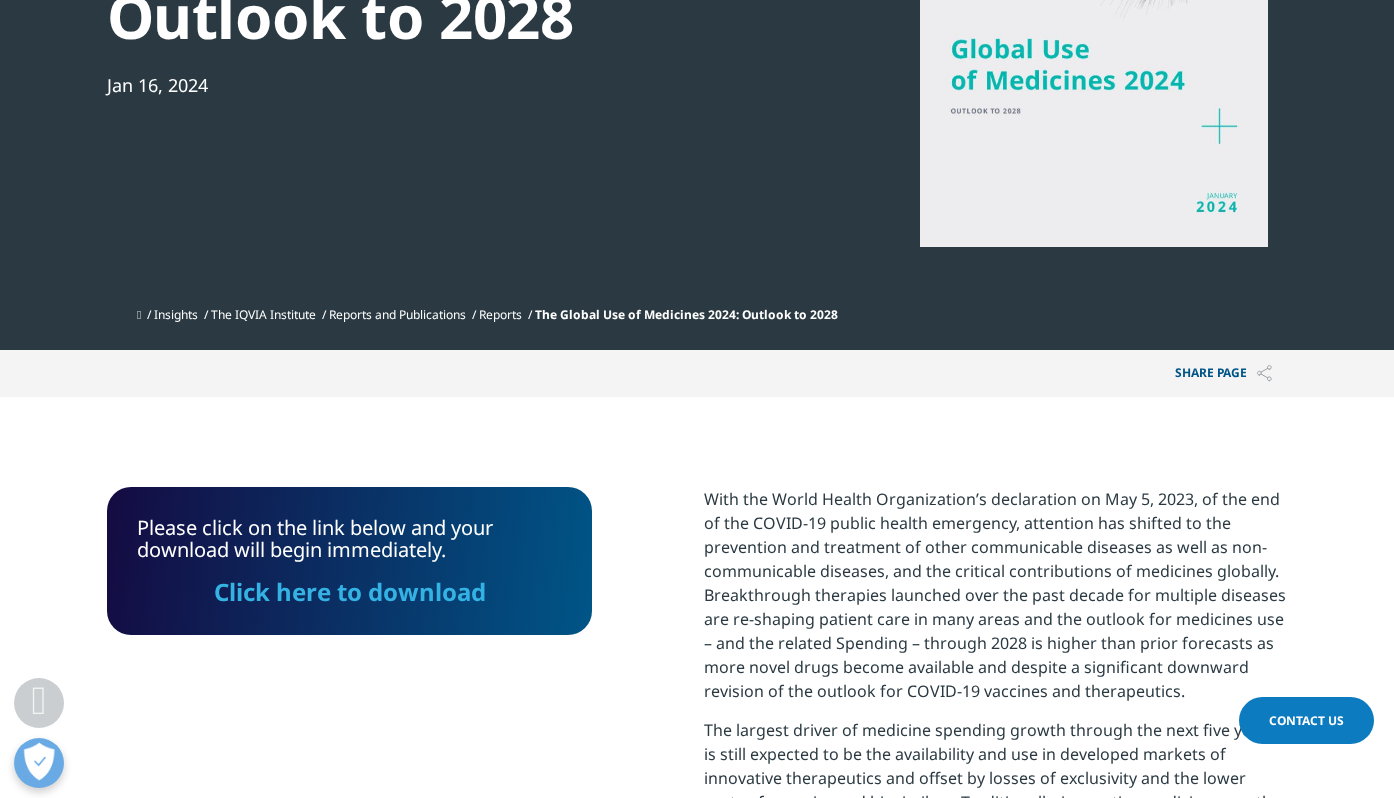 click on "Click here to download" at bounding box center (350, 591) 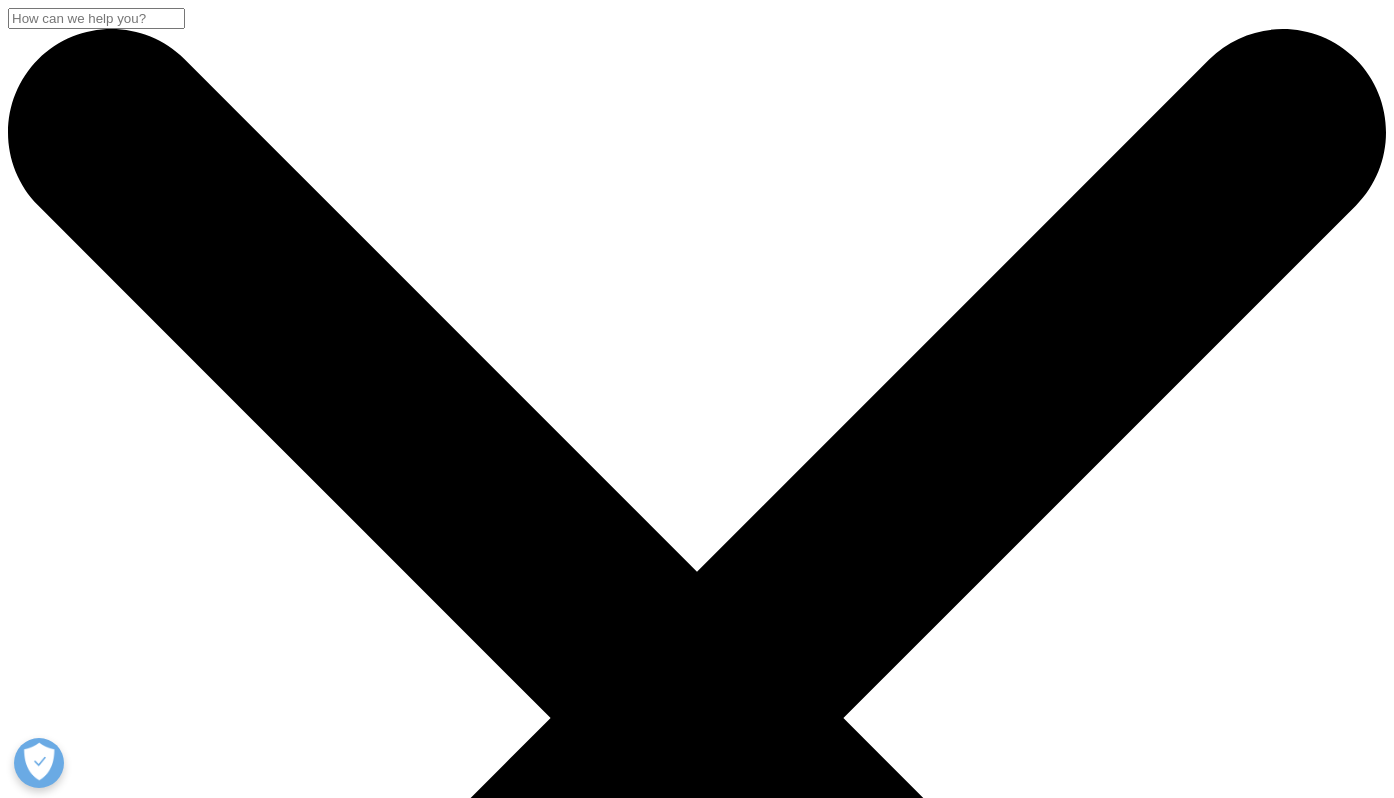 scroll, scrollTop: 0, scrollLeft: 0, axis: both 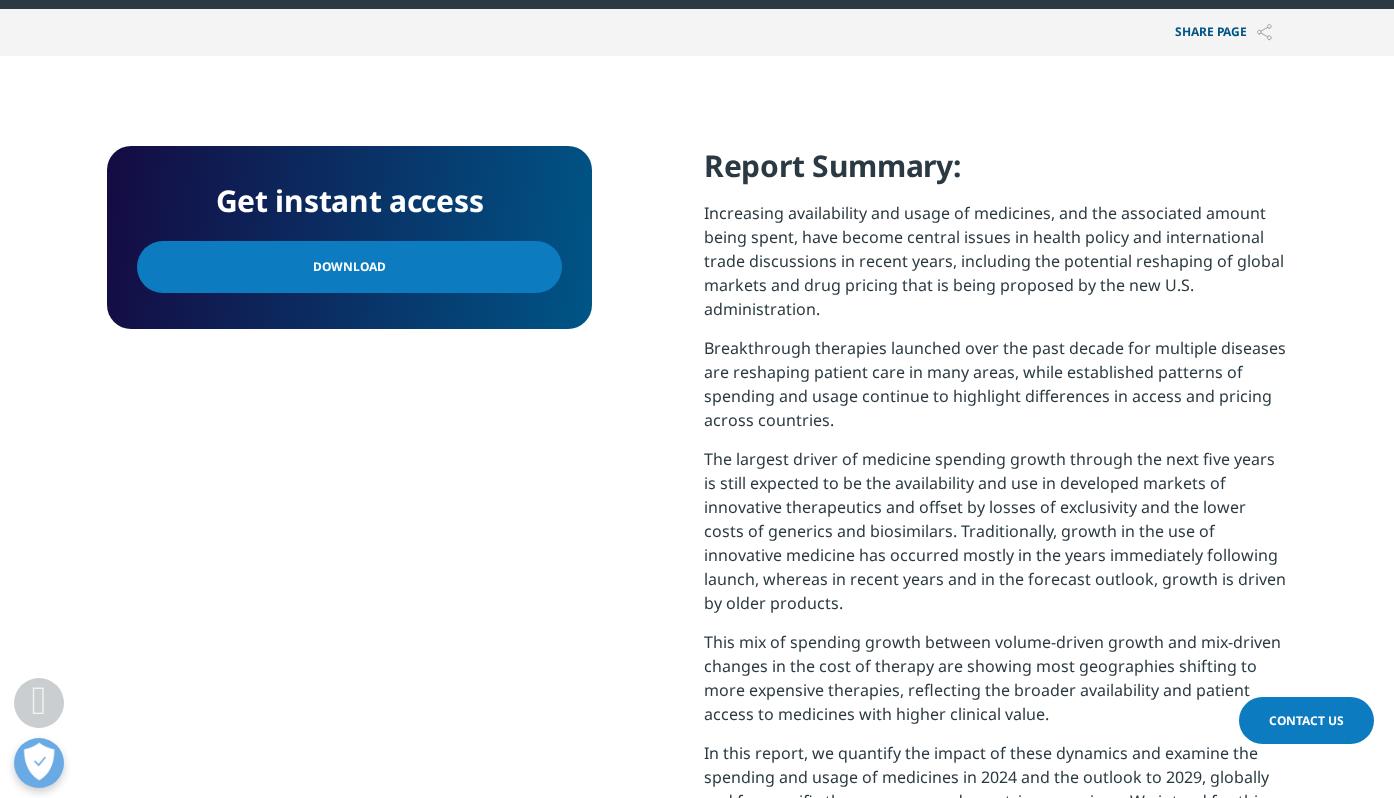 click on "Download" at bounding box center (349, 267) 